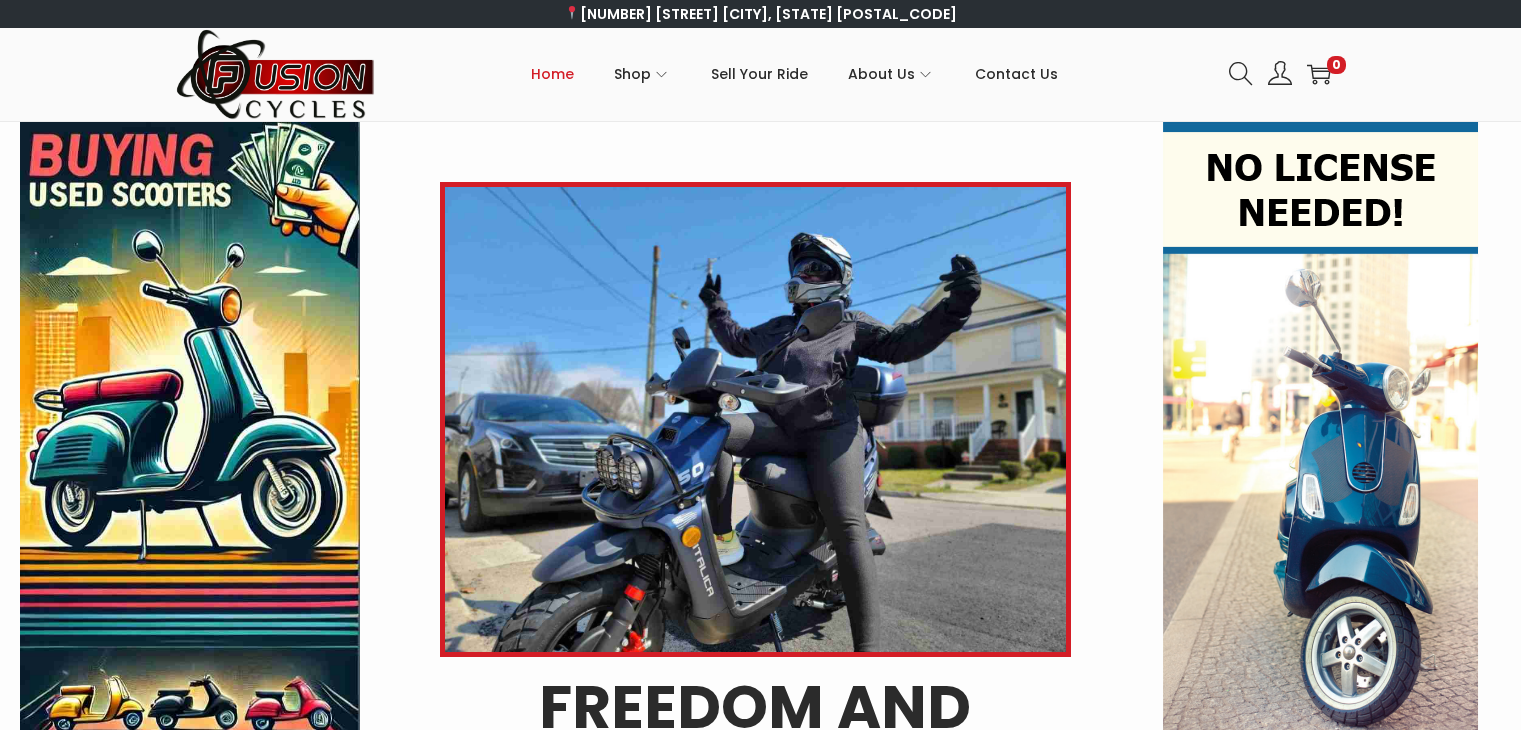scroll, scrollTop: 0, scrollLeft: 0, axis: both 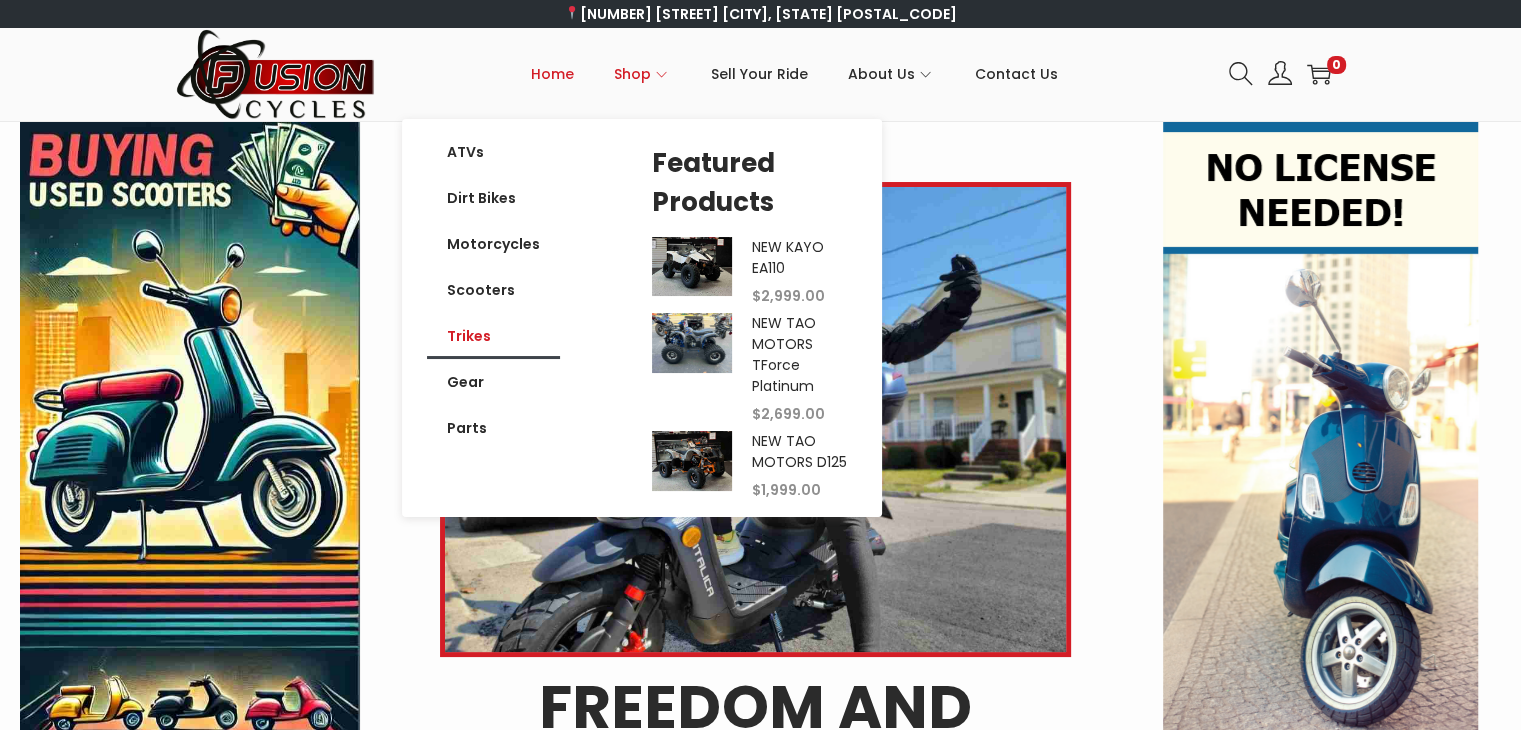 click on "Trikes" 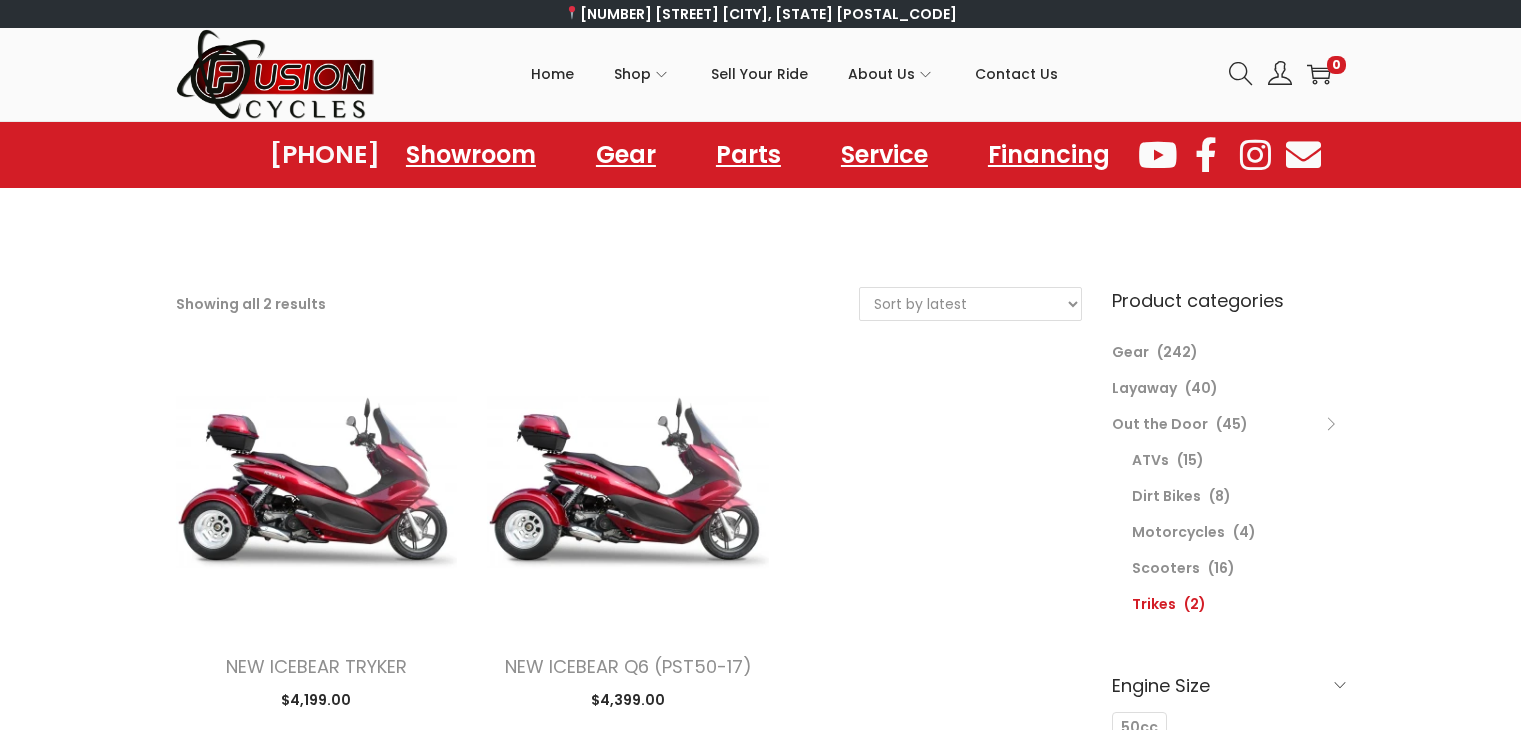 scroll, scrollTop: 0, scrollLeft: 0, axis: both 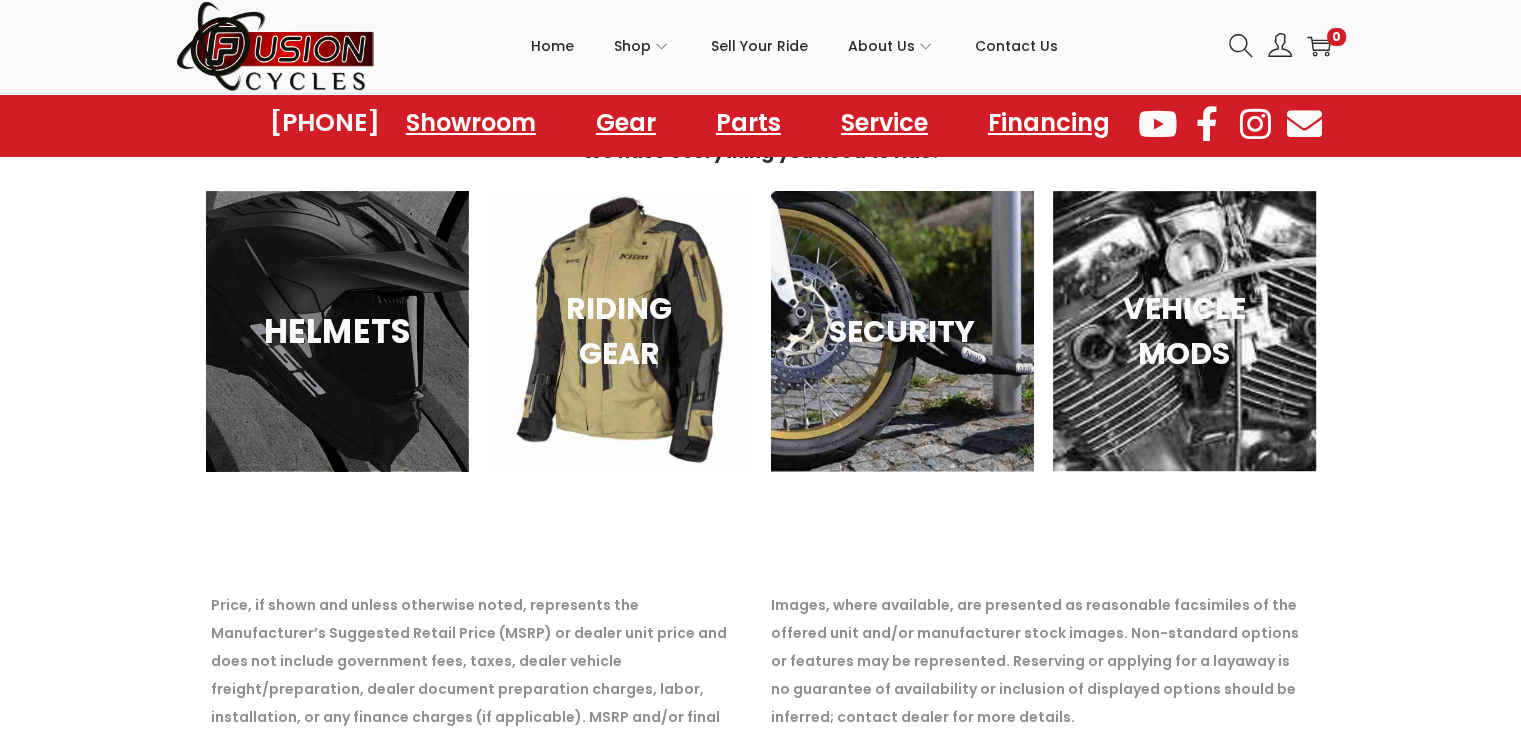 click on "HELMETS" at bounding box center [337, 332] 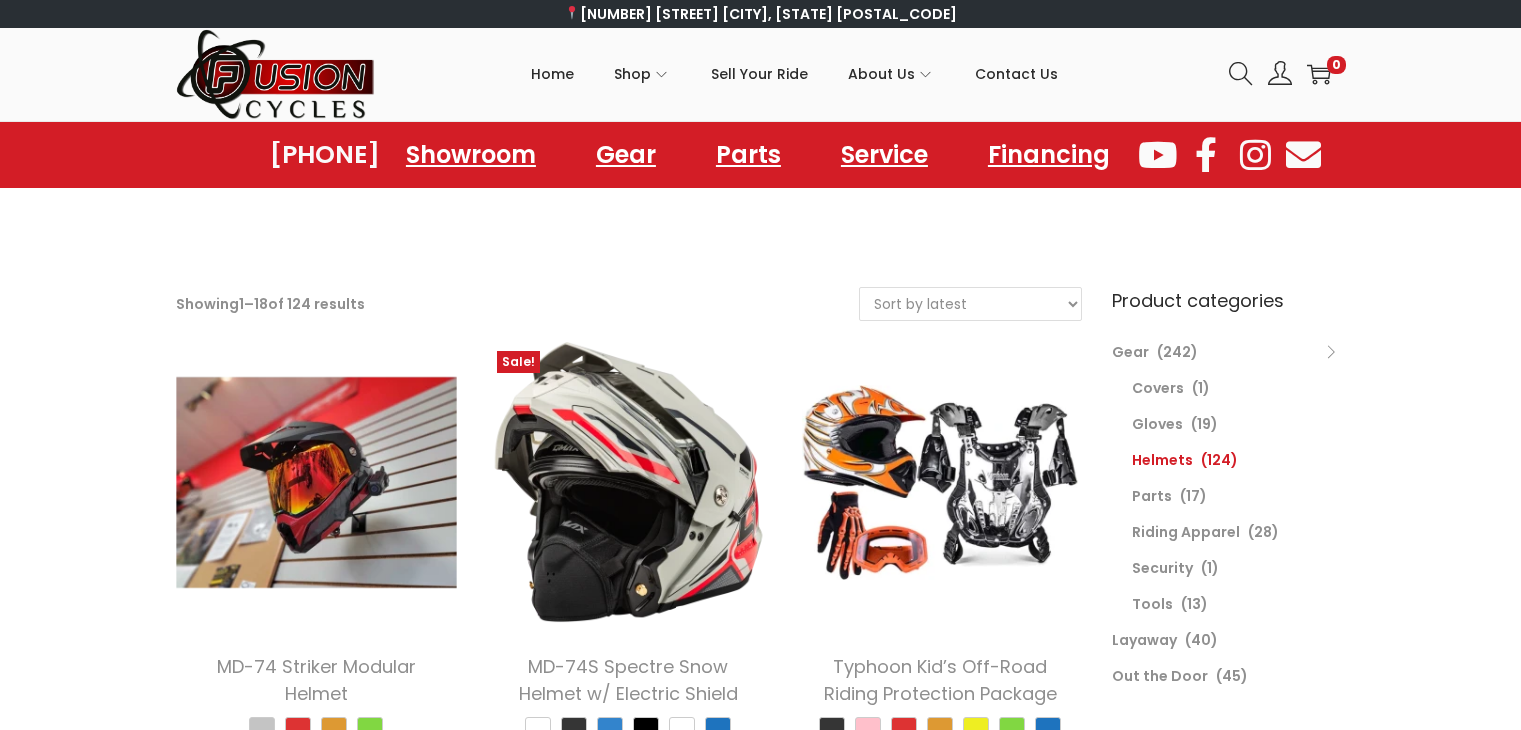 scroll, scrollTop: 0, scrollLeft: 0, axis: both 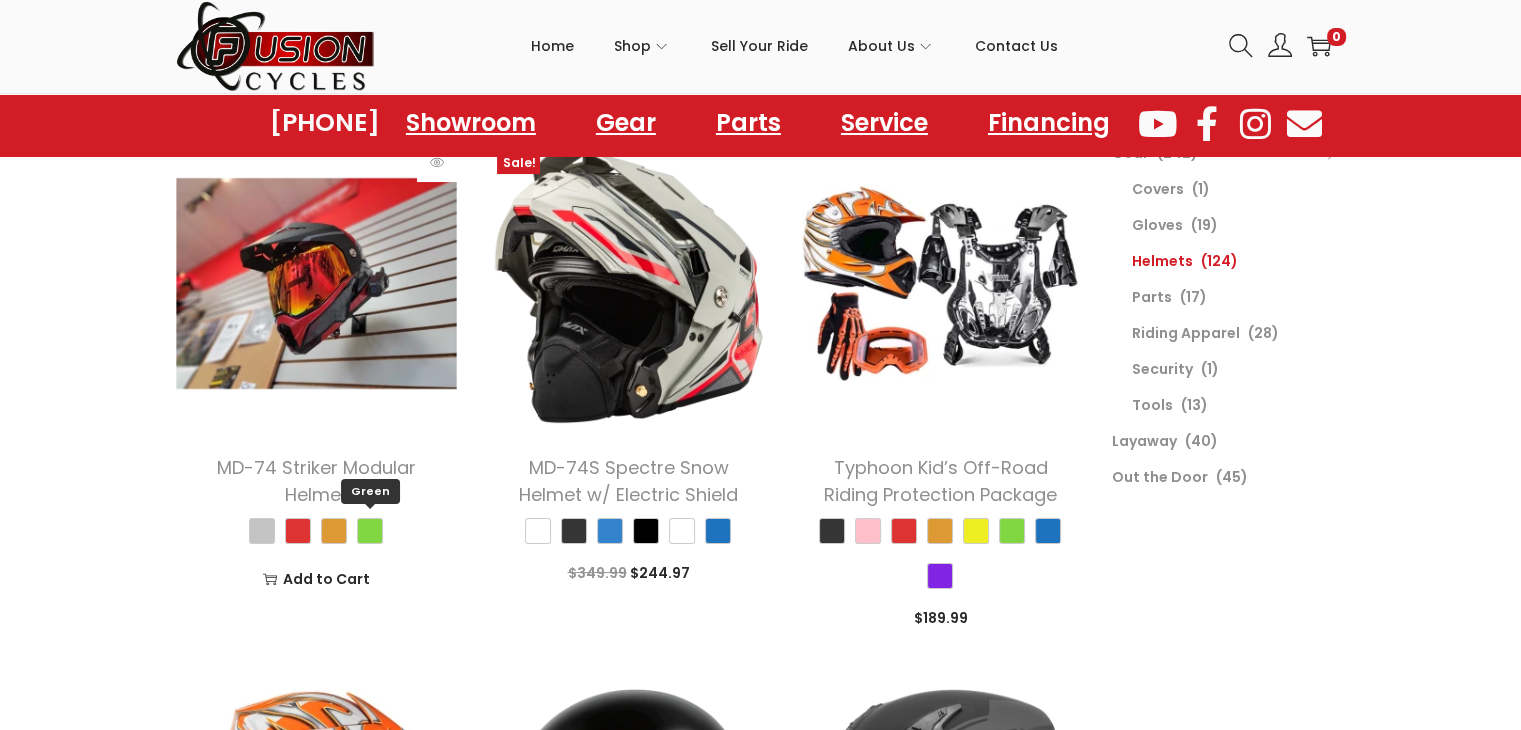 click on "Green" at bounding box center [370, 531] 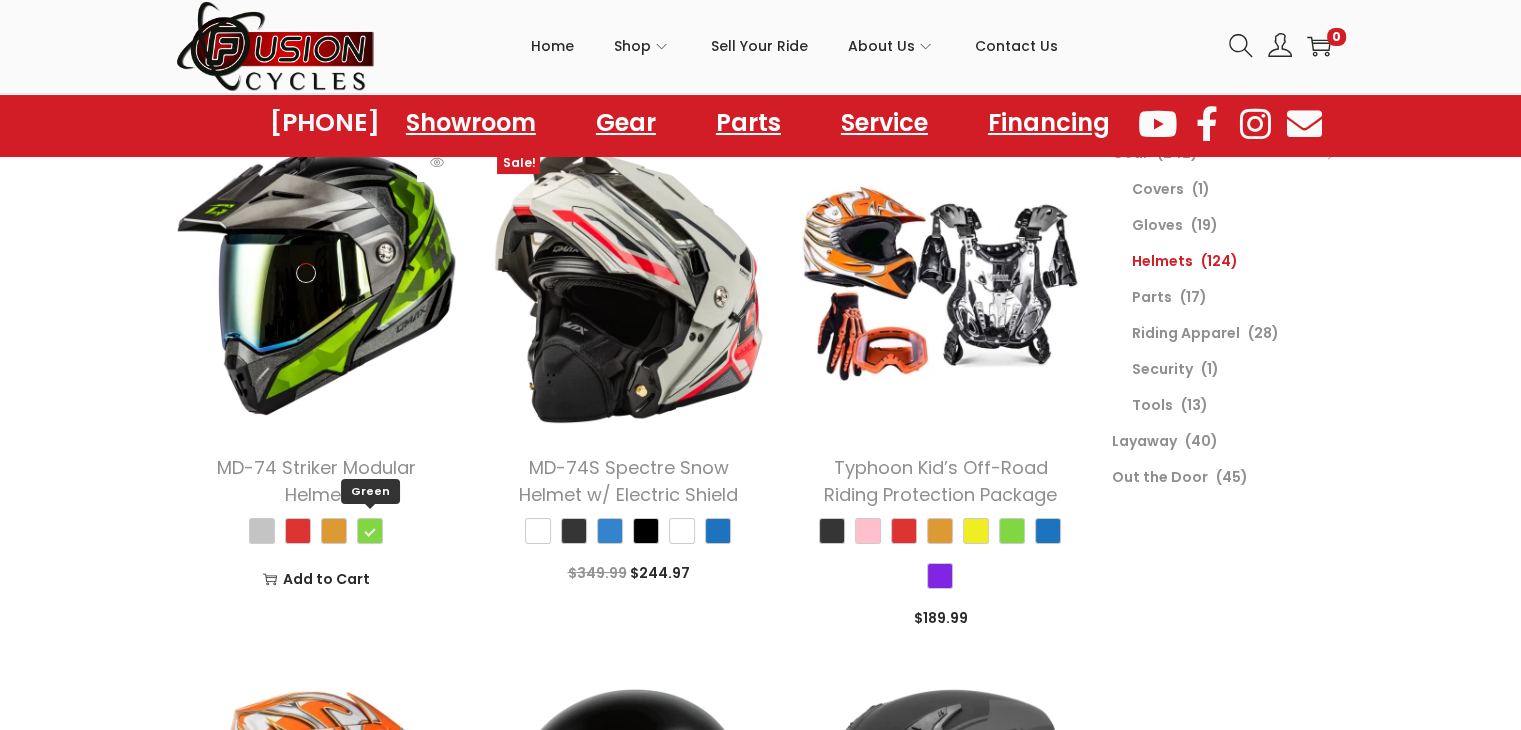 click on "Green" at bounding box center (370, 531) 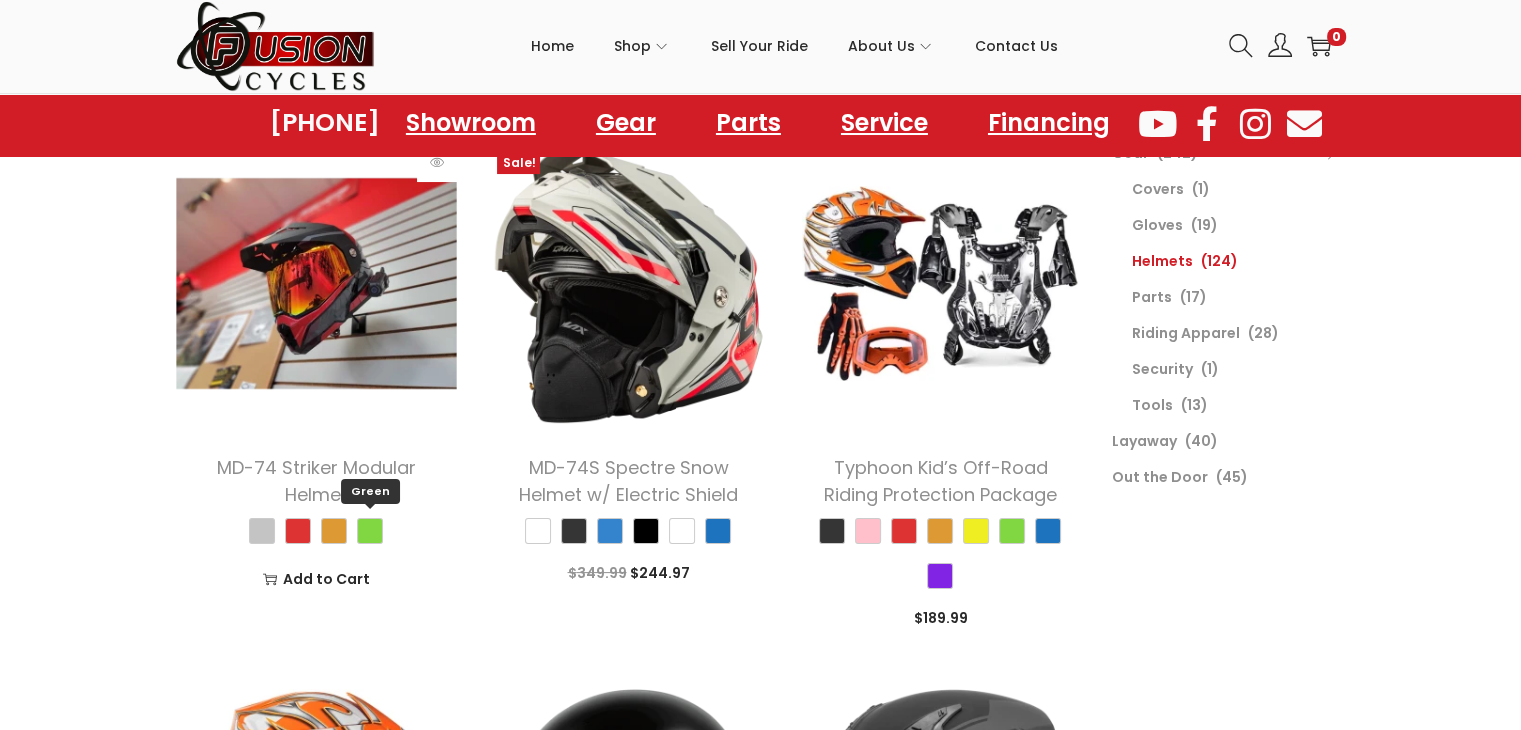 click on "Green" at bounding box center (370, 531) 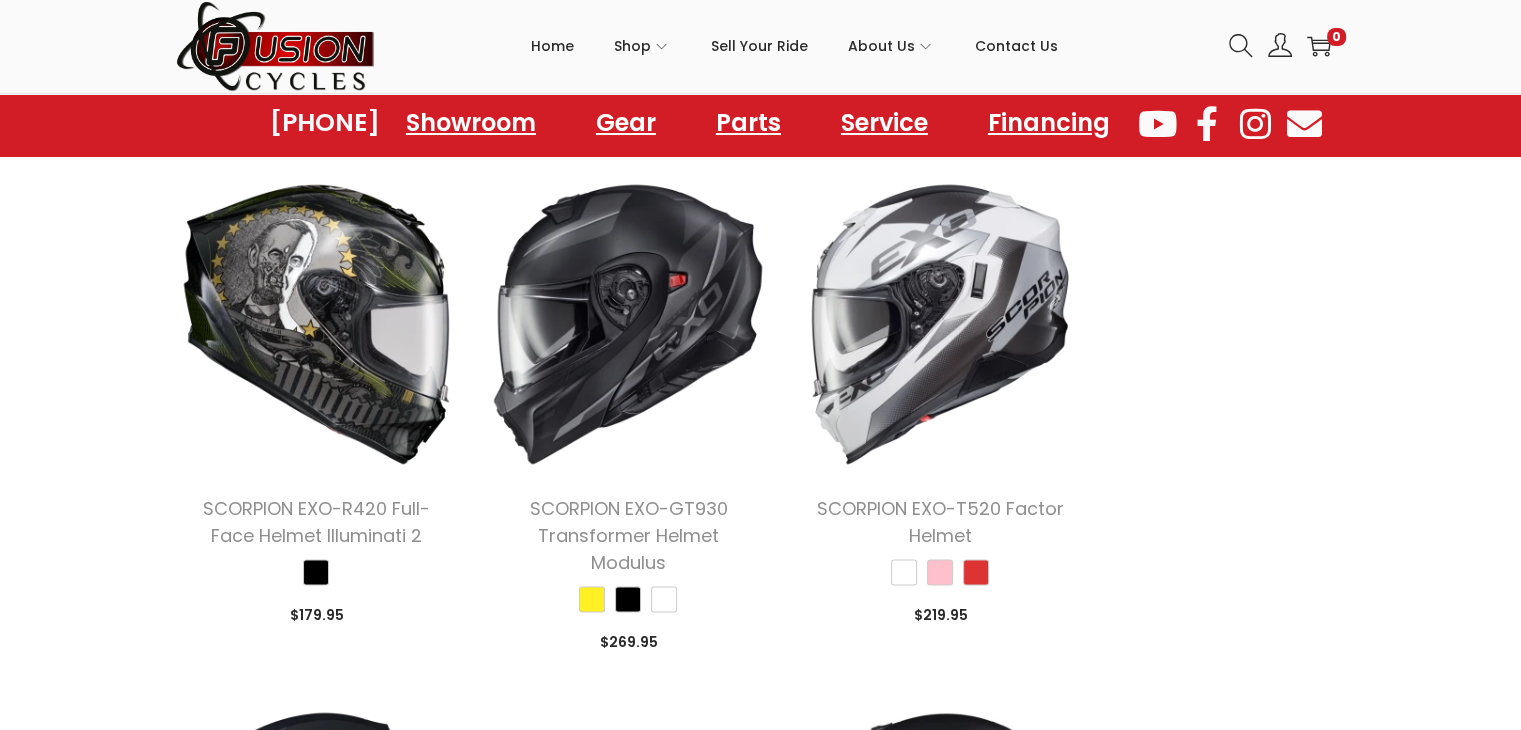 scroll, scrollTop: 3227, scrollLeft: 0, axis: vertical 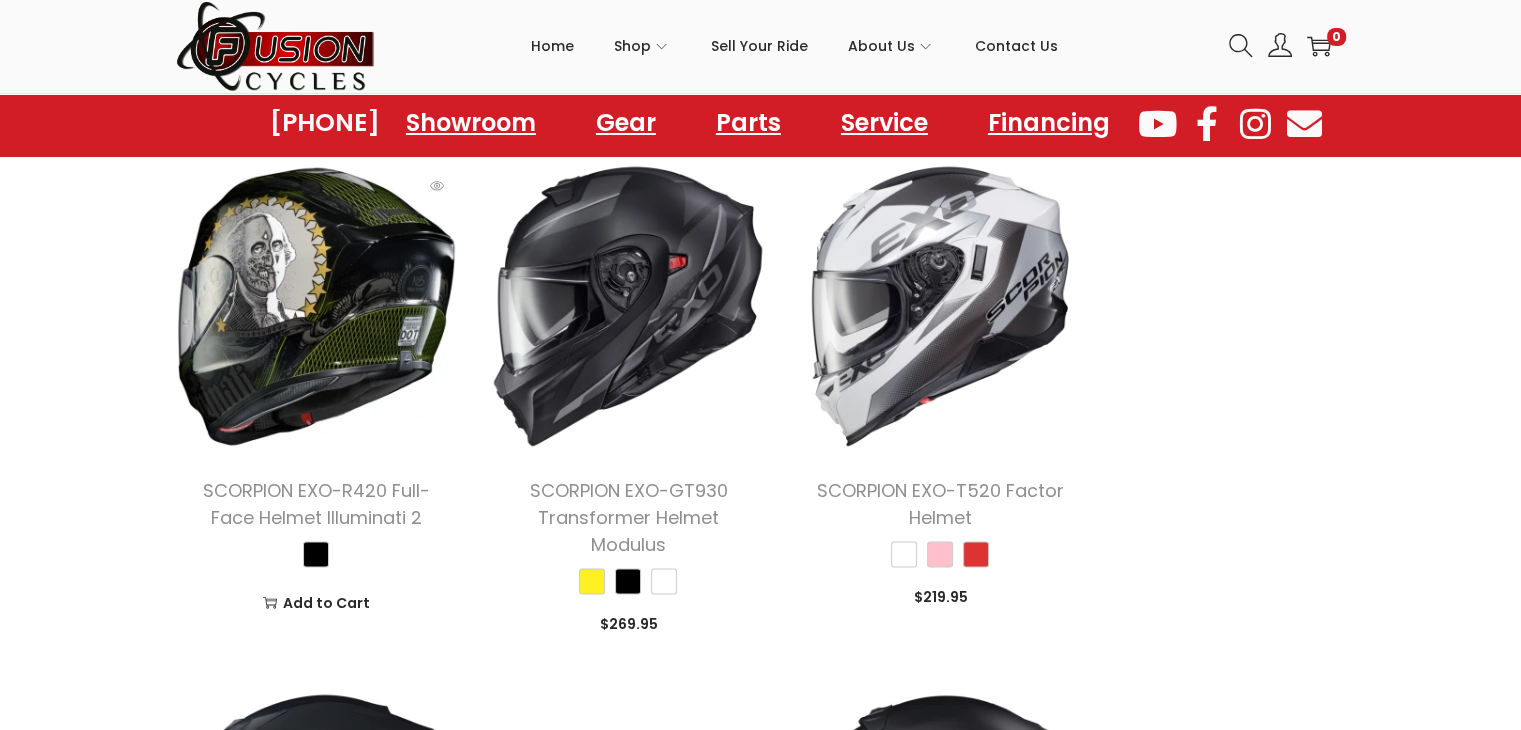 click at bounding box center [317, 306] 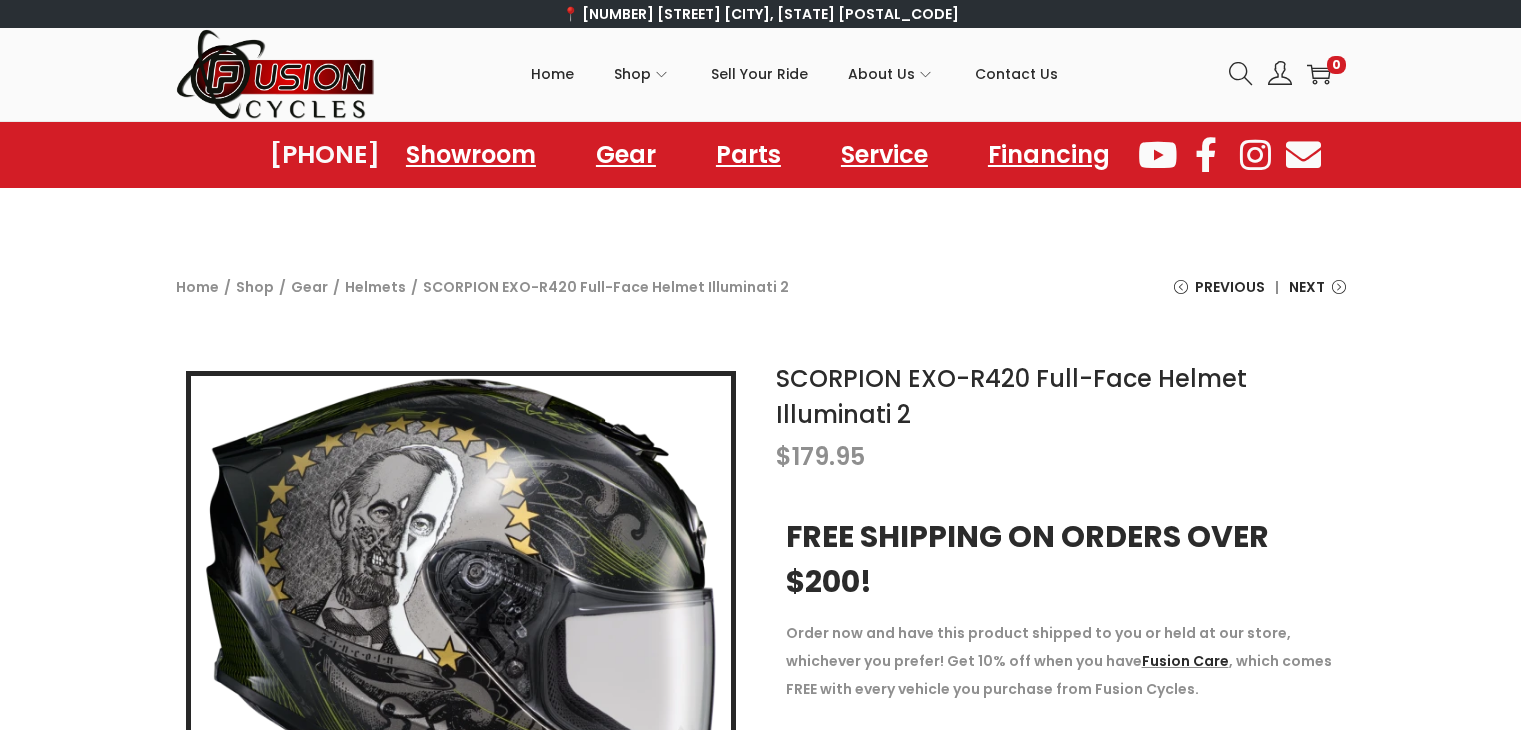 scroll, scrollTop: 0, scrollLeft: 0, axis: both 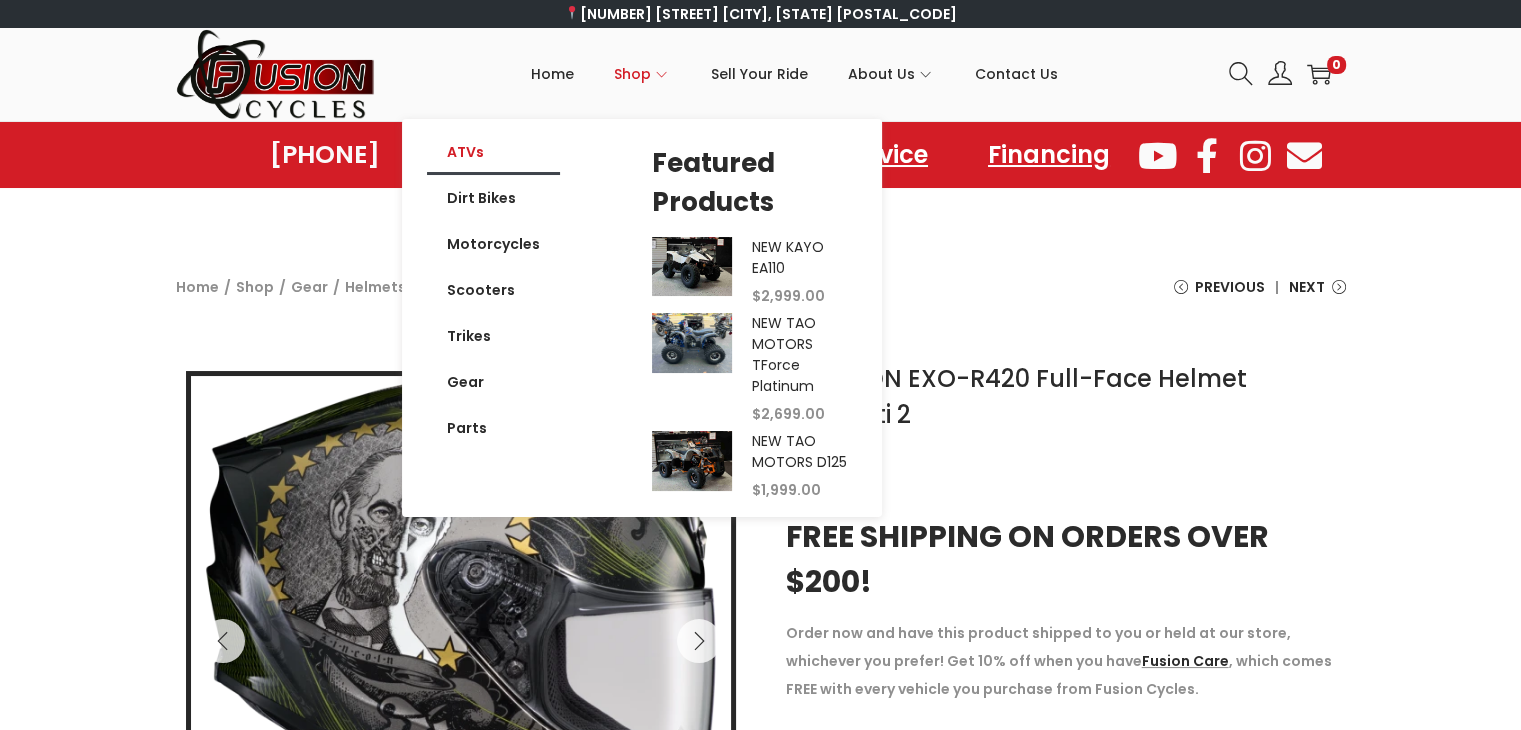 click on "ATVs" 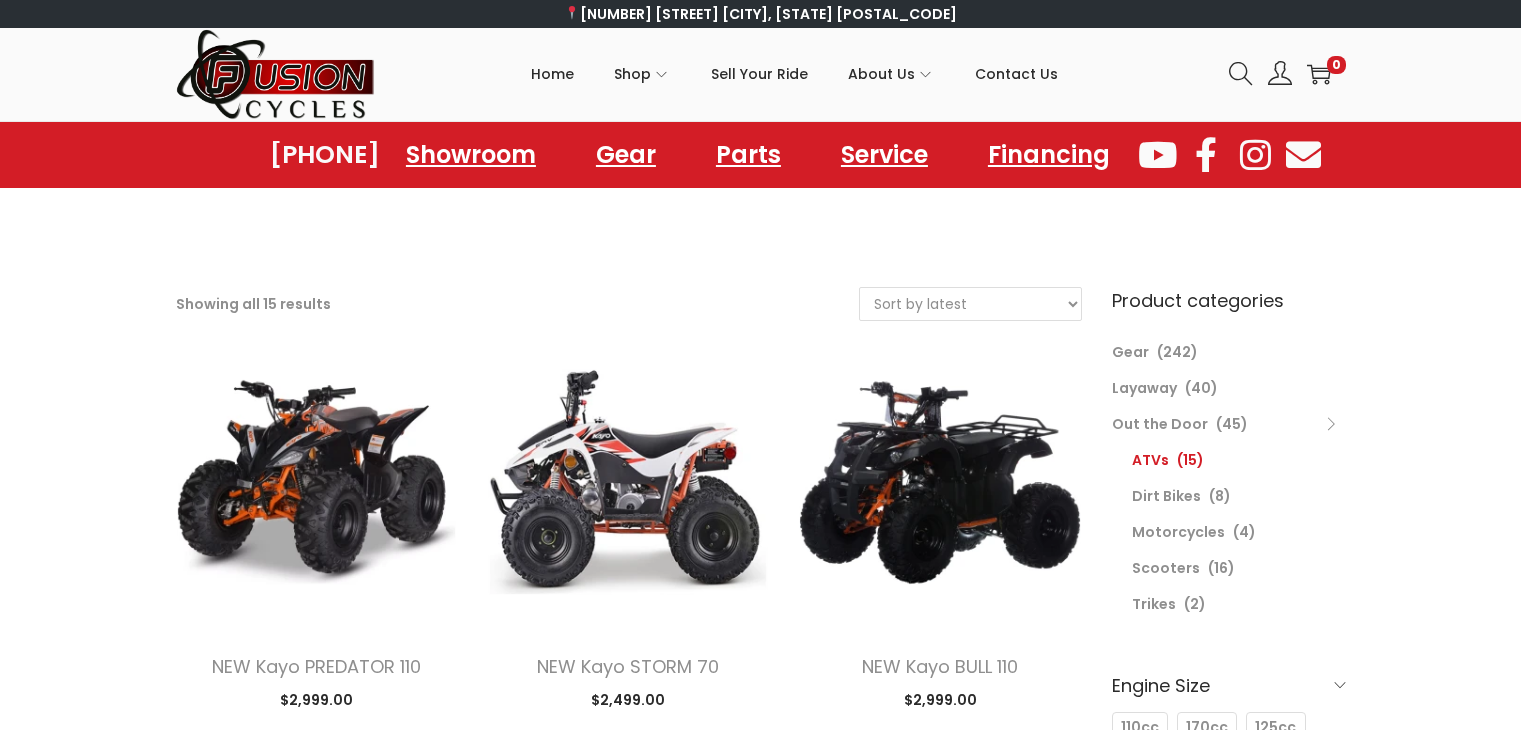 scroll, scrollTop: 0, scrollLeft: 0, axis: both 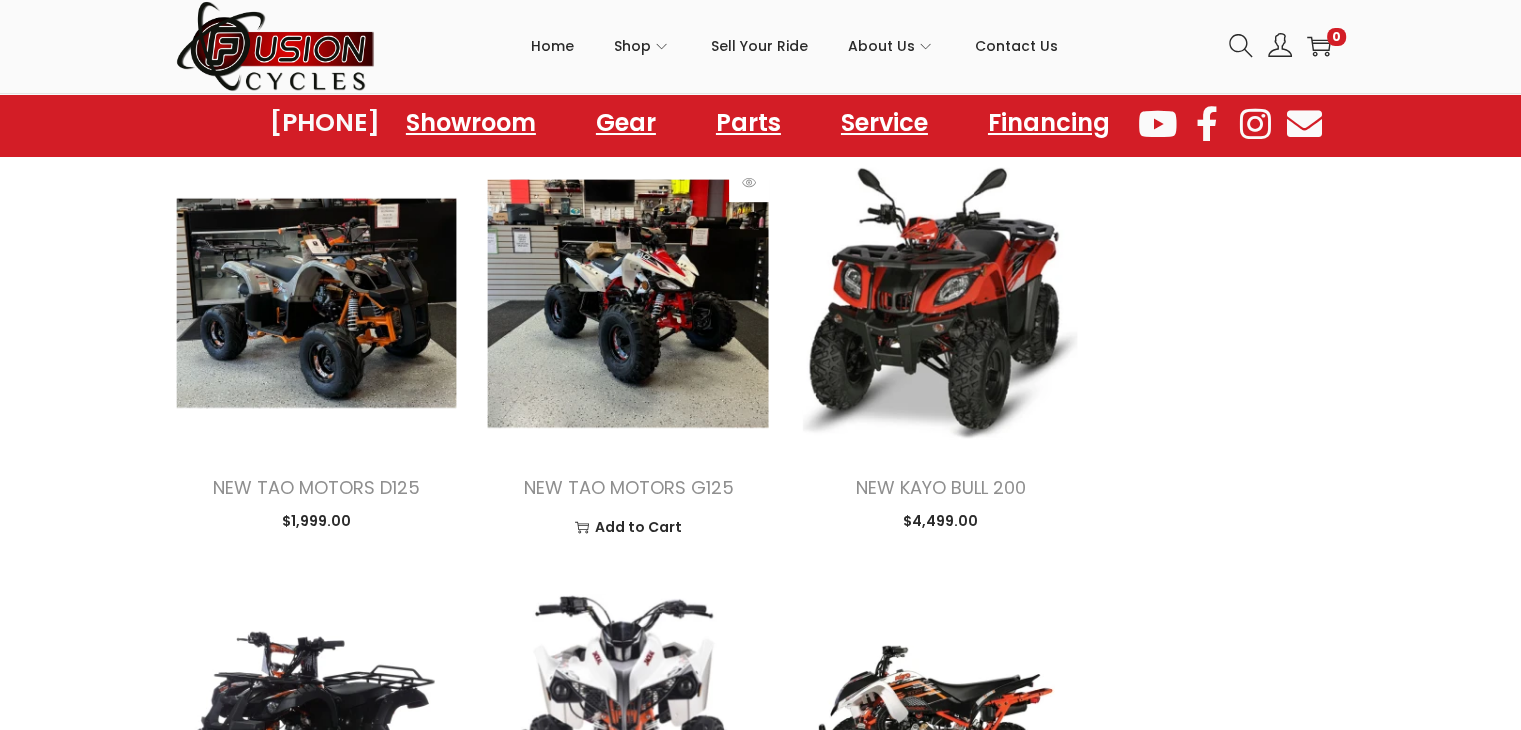 click at bounding box center (628, 303) 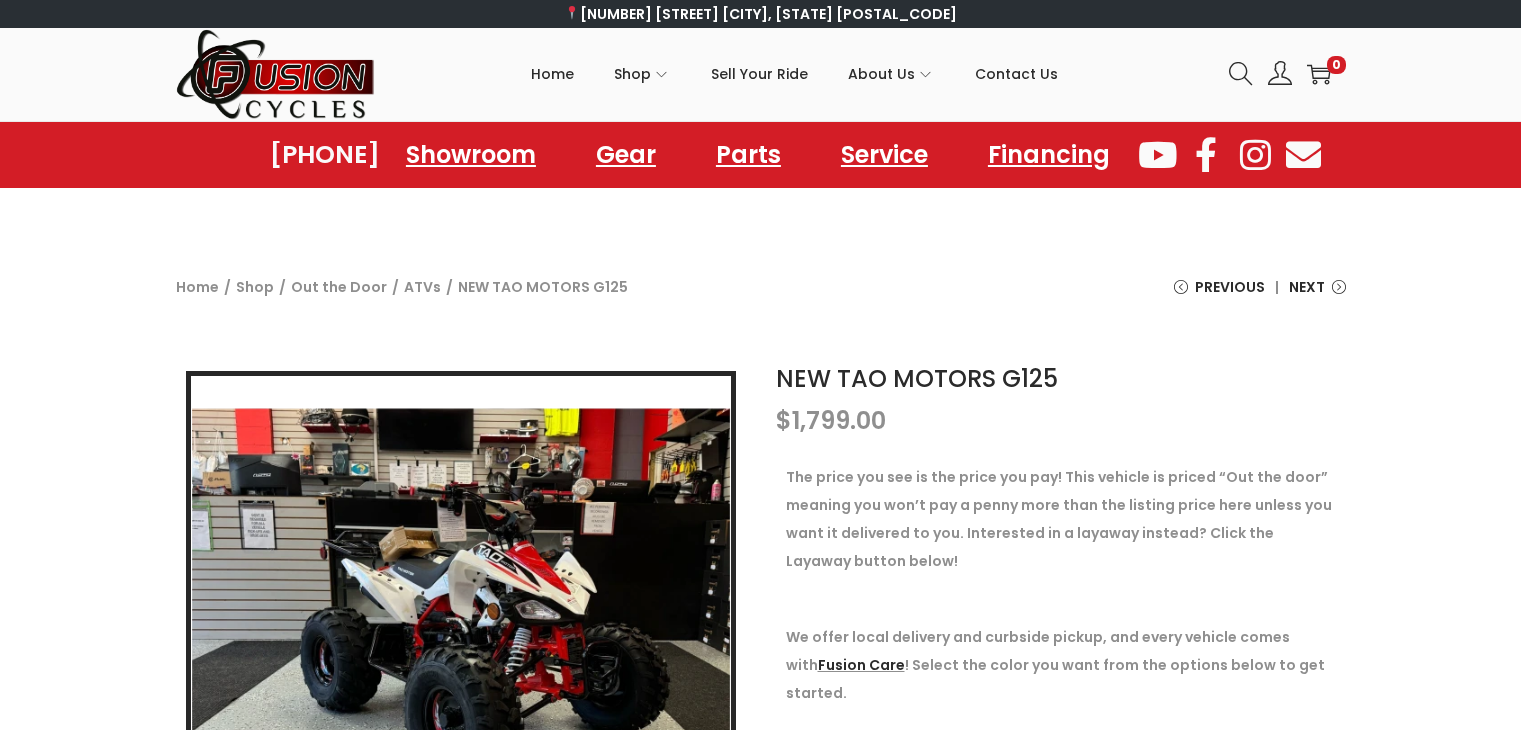 scroll, scrollTop: 0, scrollLeft: 0, axis: both 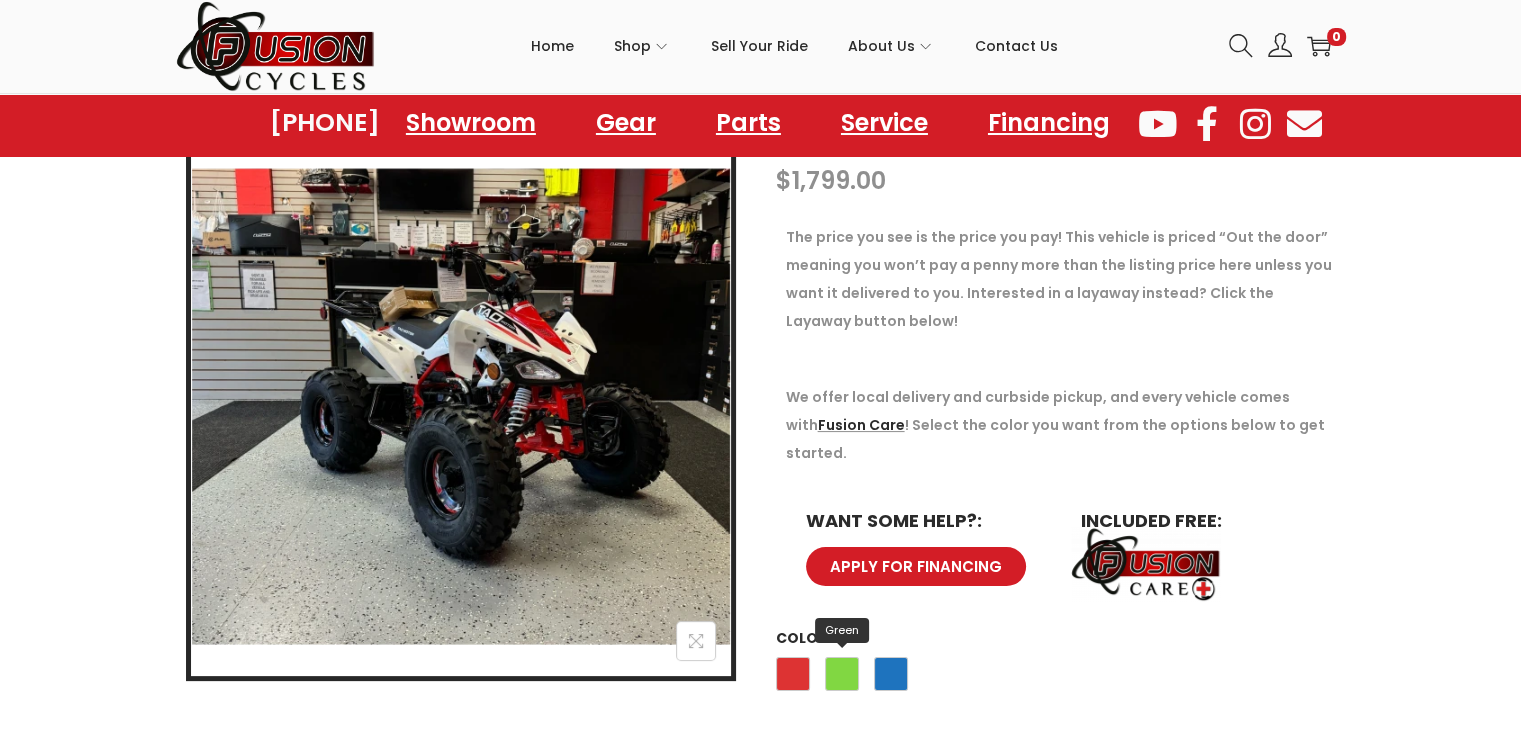 click on "Green" at bounding box center (842, 674) 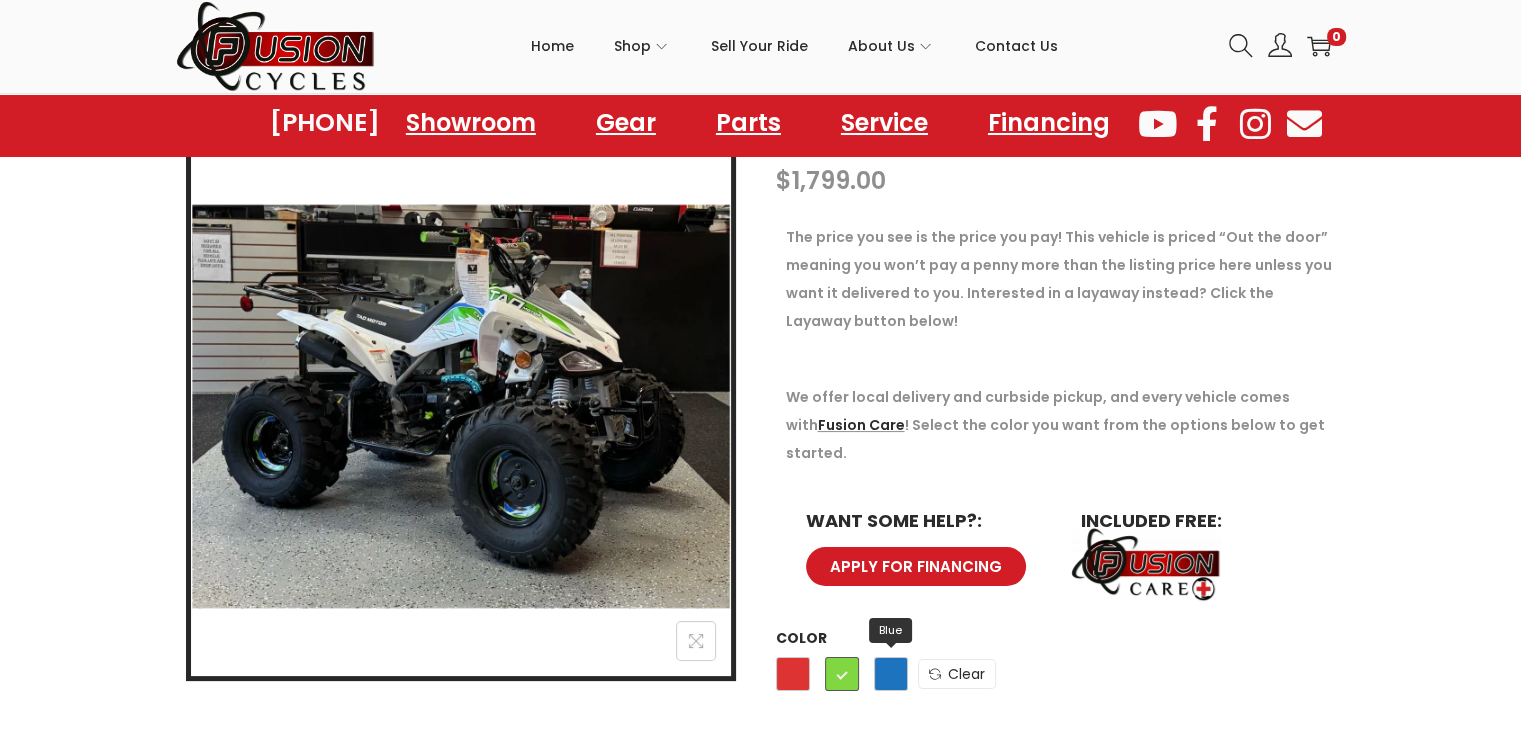 click on "Blue" at bounding box center (891, 674) 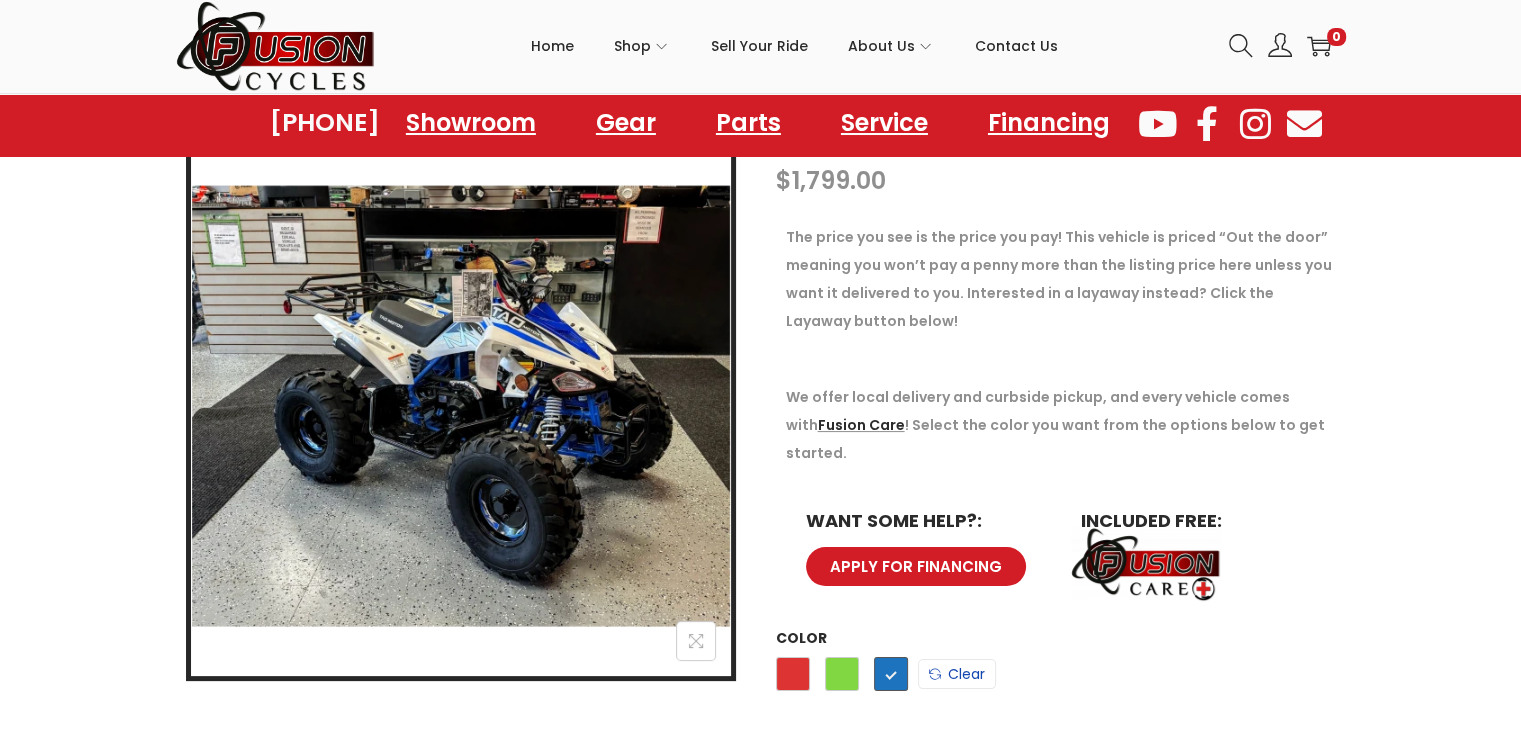 click on "Clear" at bounding box center (957, 674) 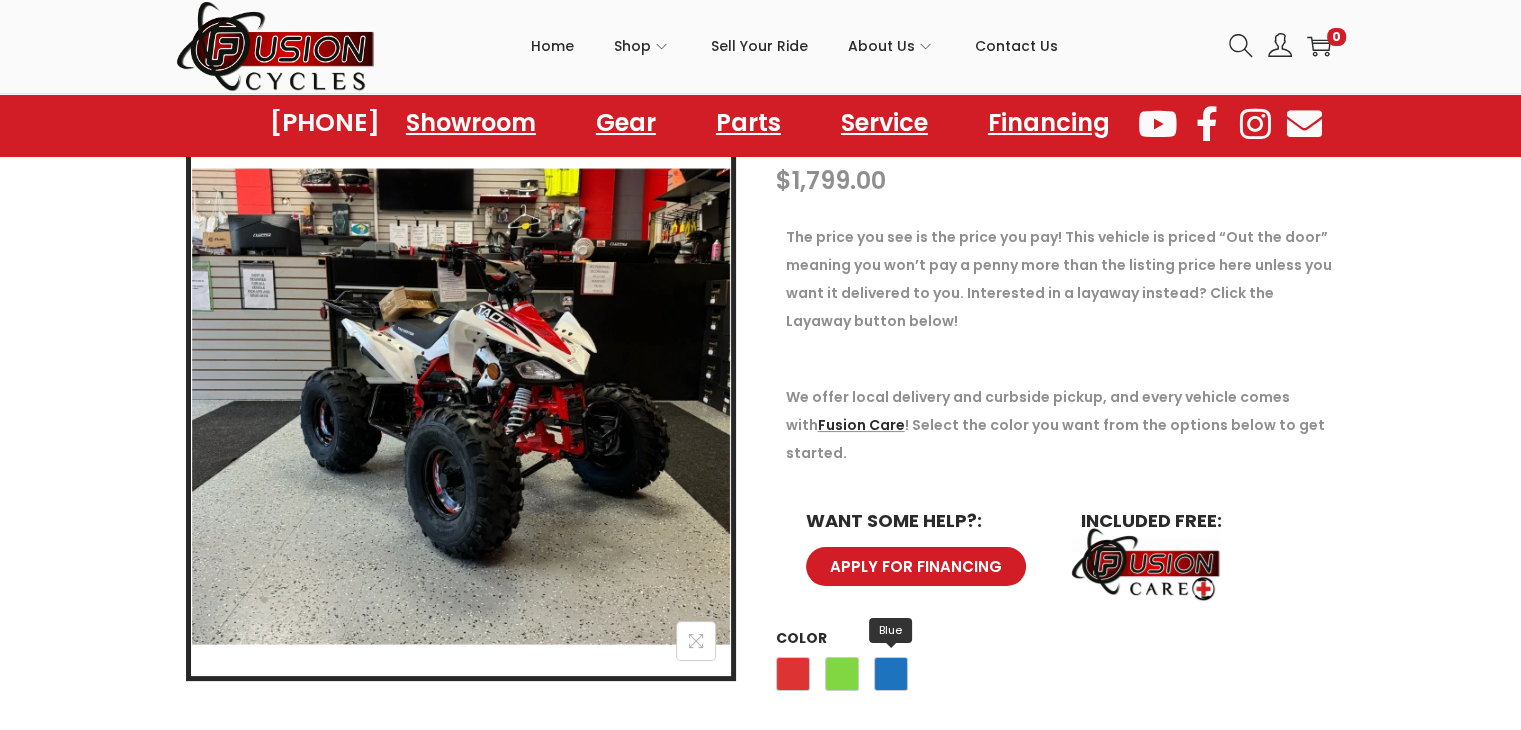 click on "Blue" at bounding box center (891, 674) 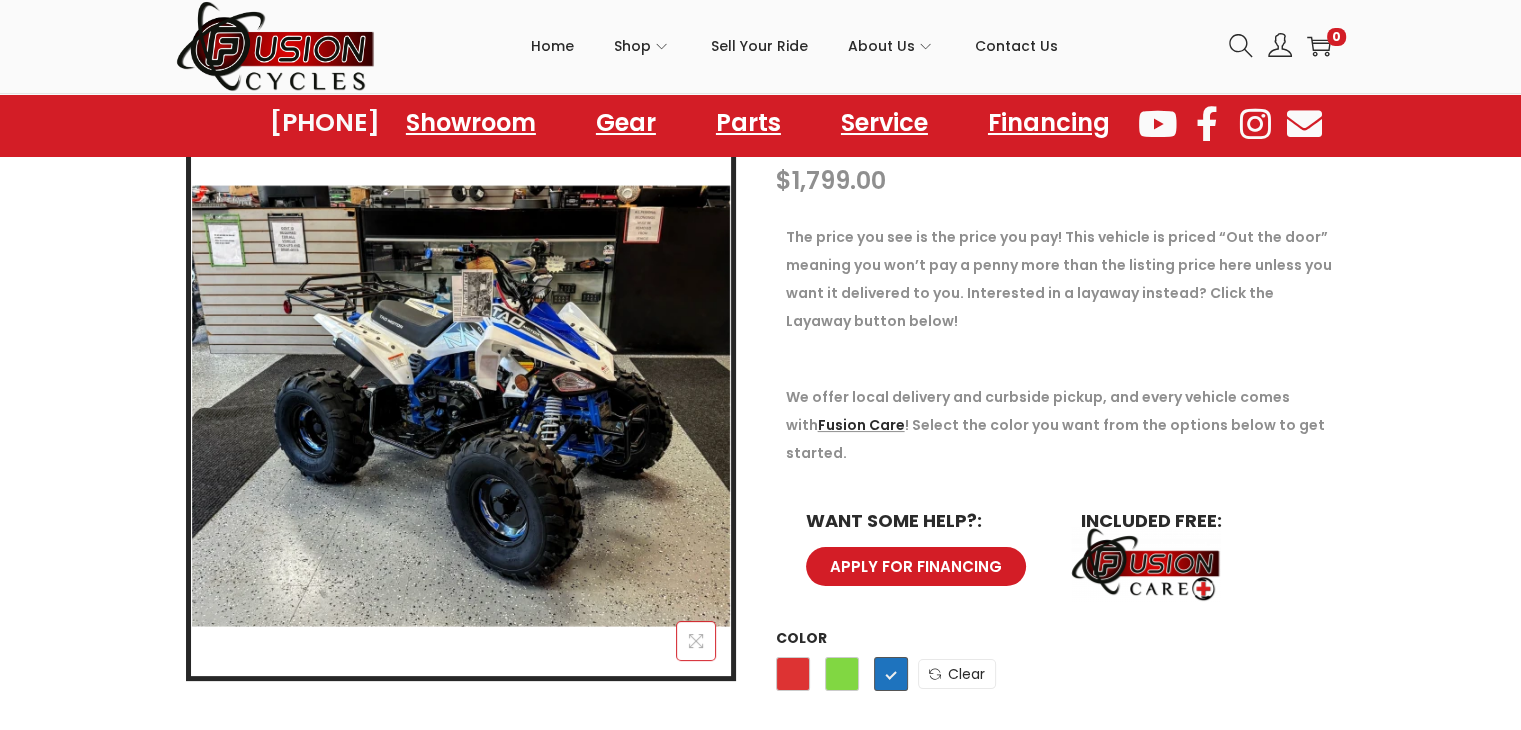 click 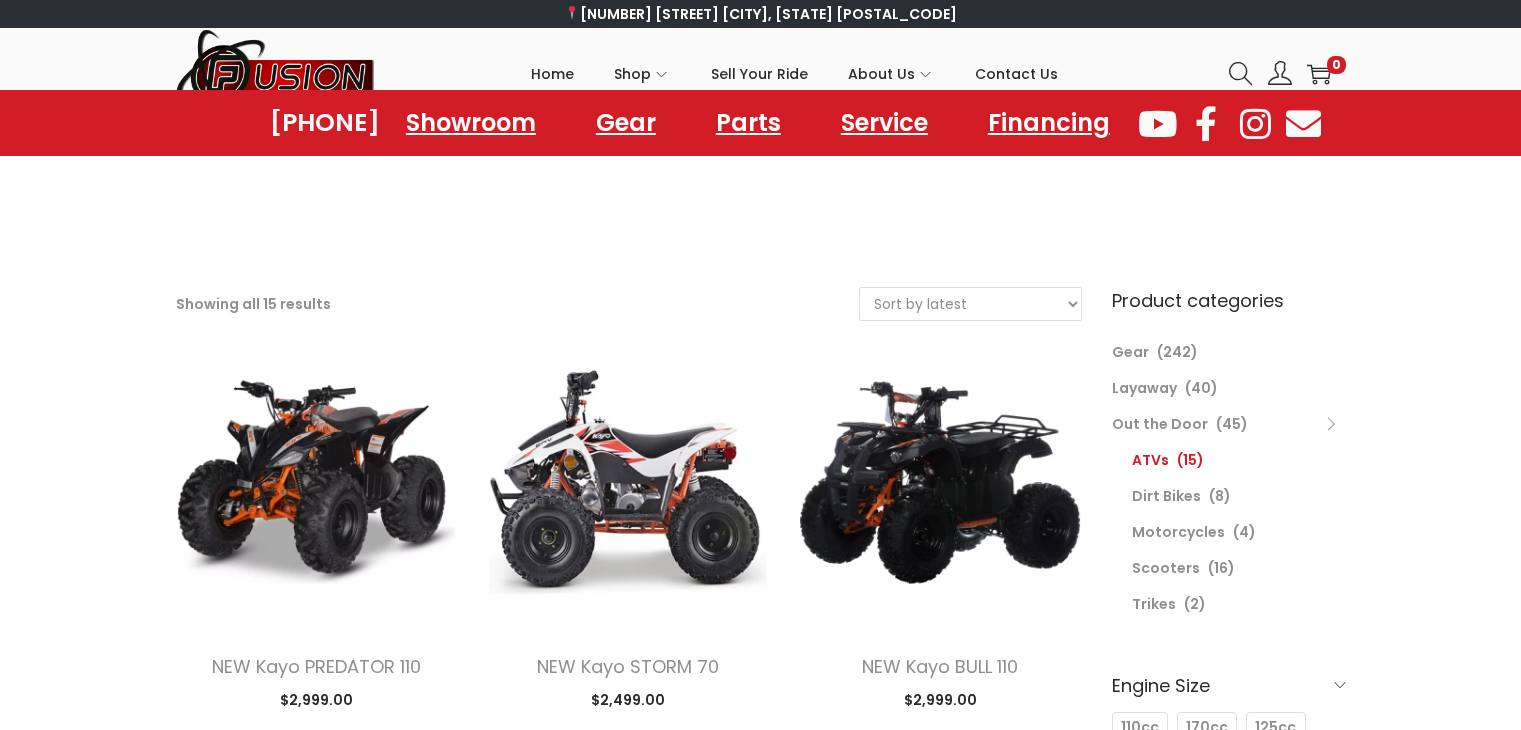 scroll, scrollTop: 1064, scrollLeft: 0, axis: vertical 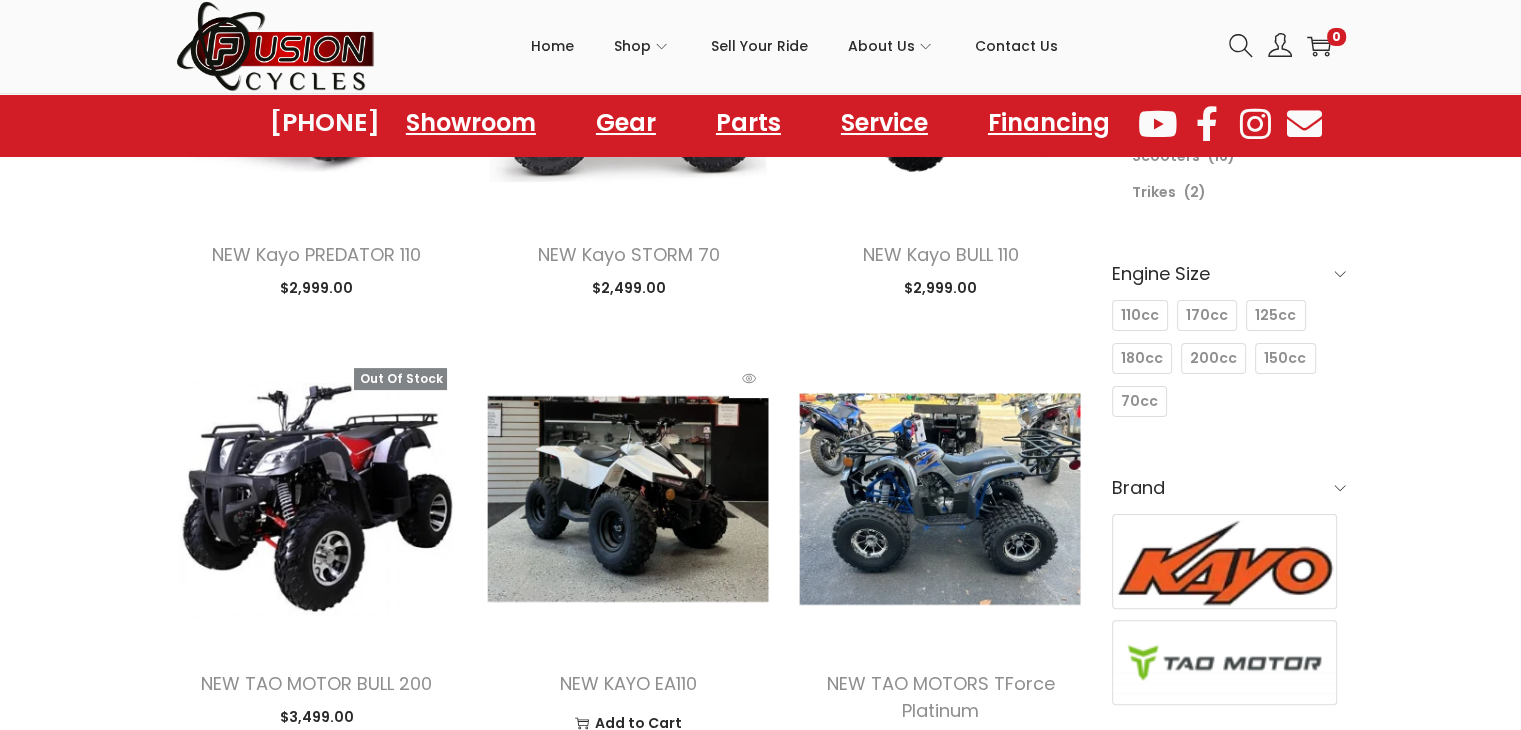 click at bounding box center (628, 499) 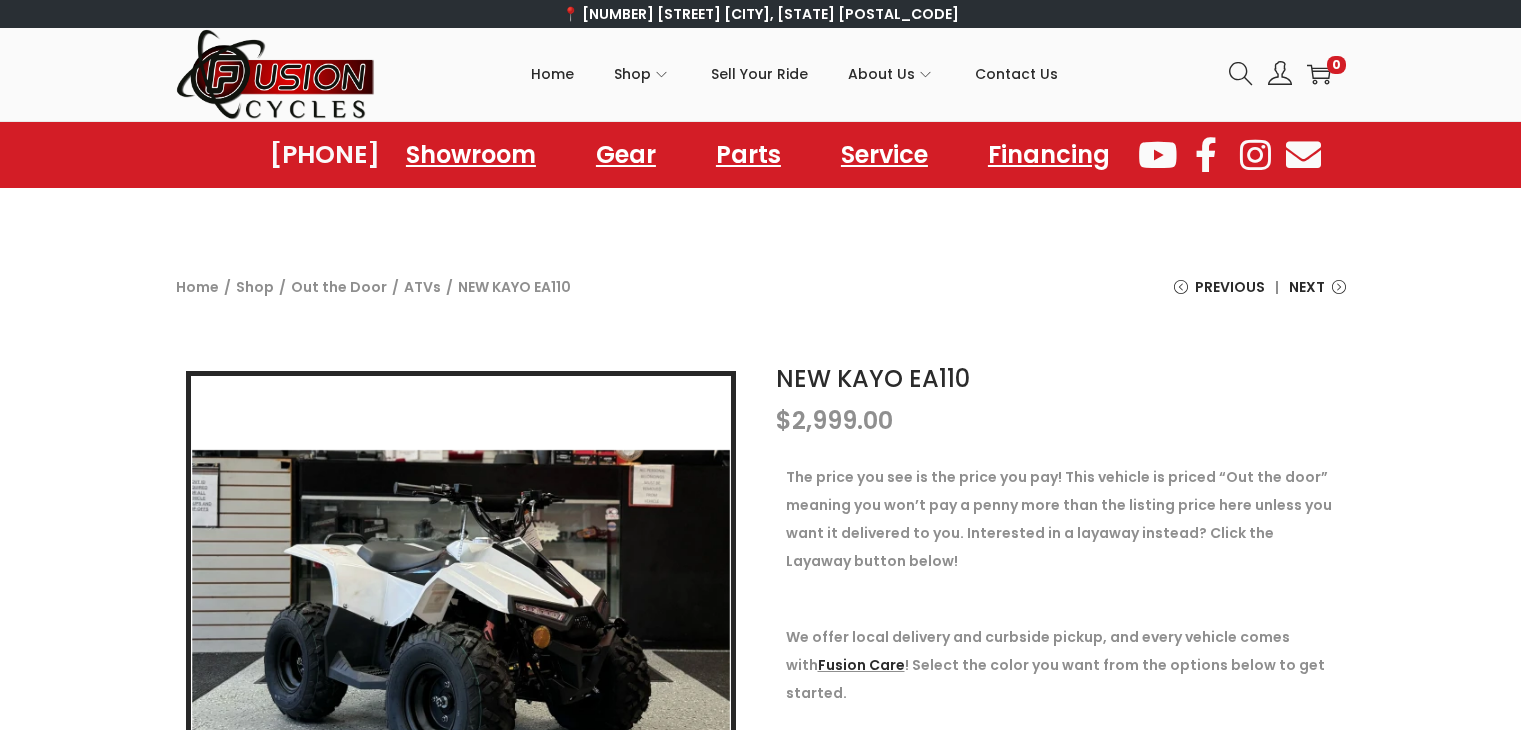 scroll, scrollTop: 0, scrollLeft: 0, axis: both 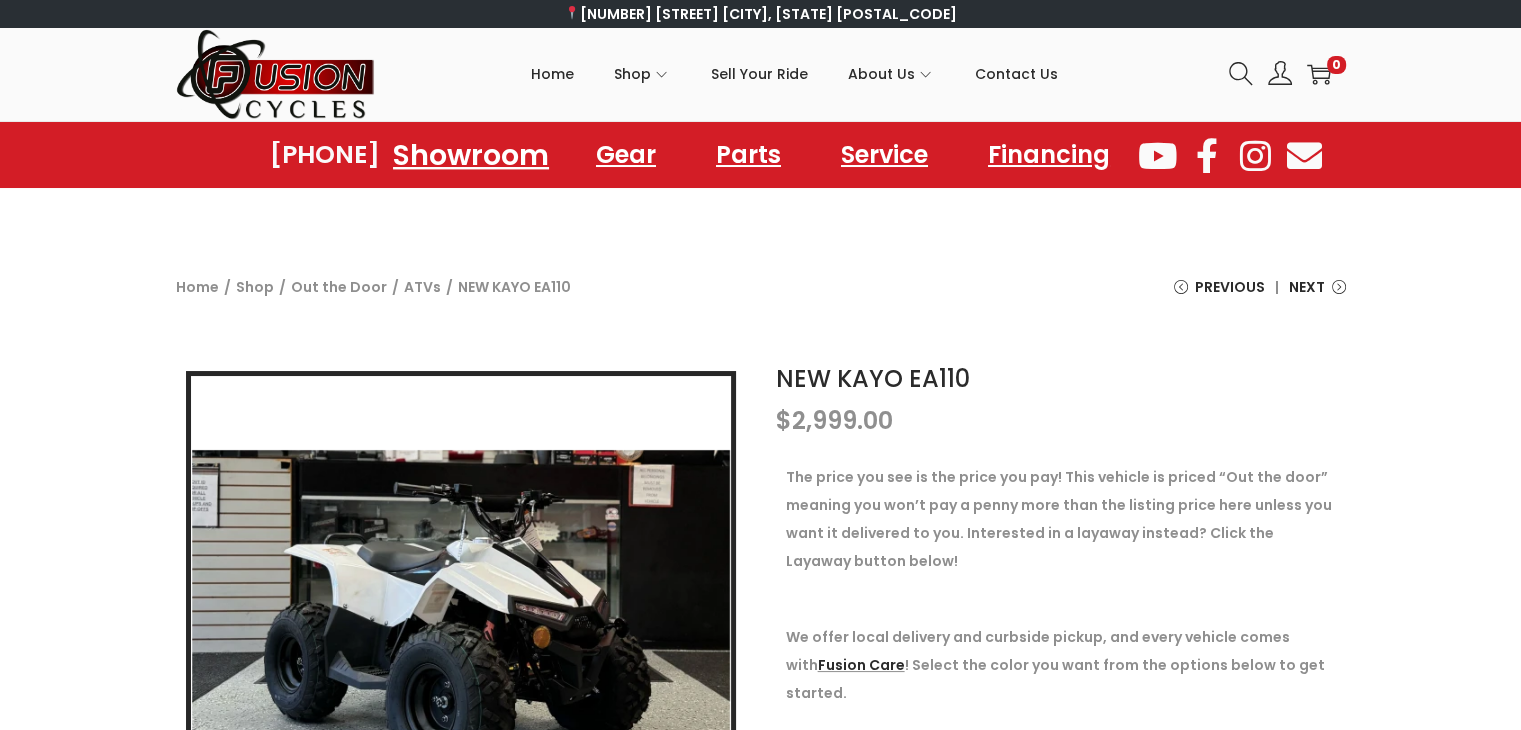 click on "Showroom" 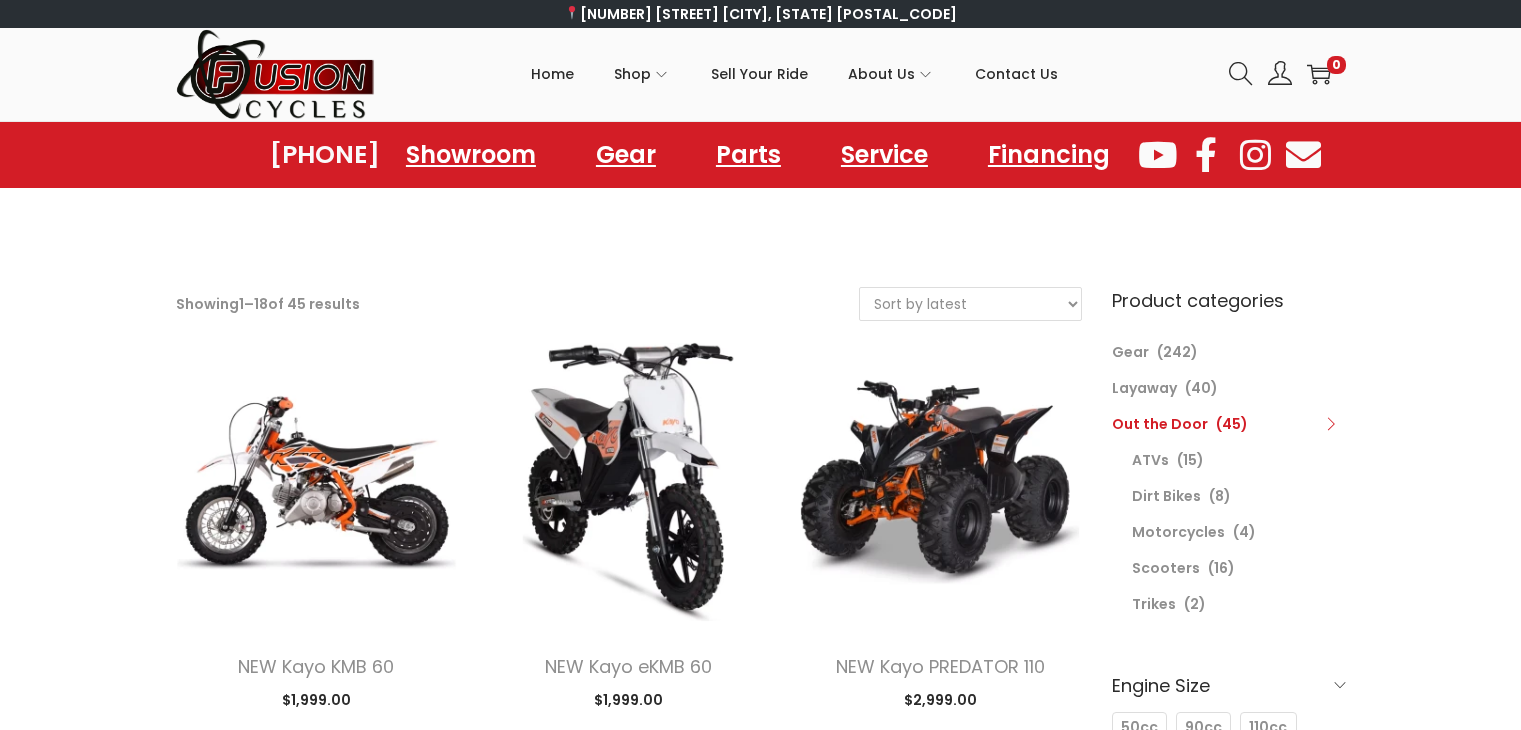 scroll, scrollTop: 0, scrollLeft: 0, axis: both 